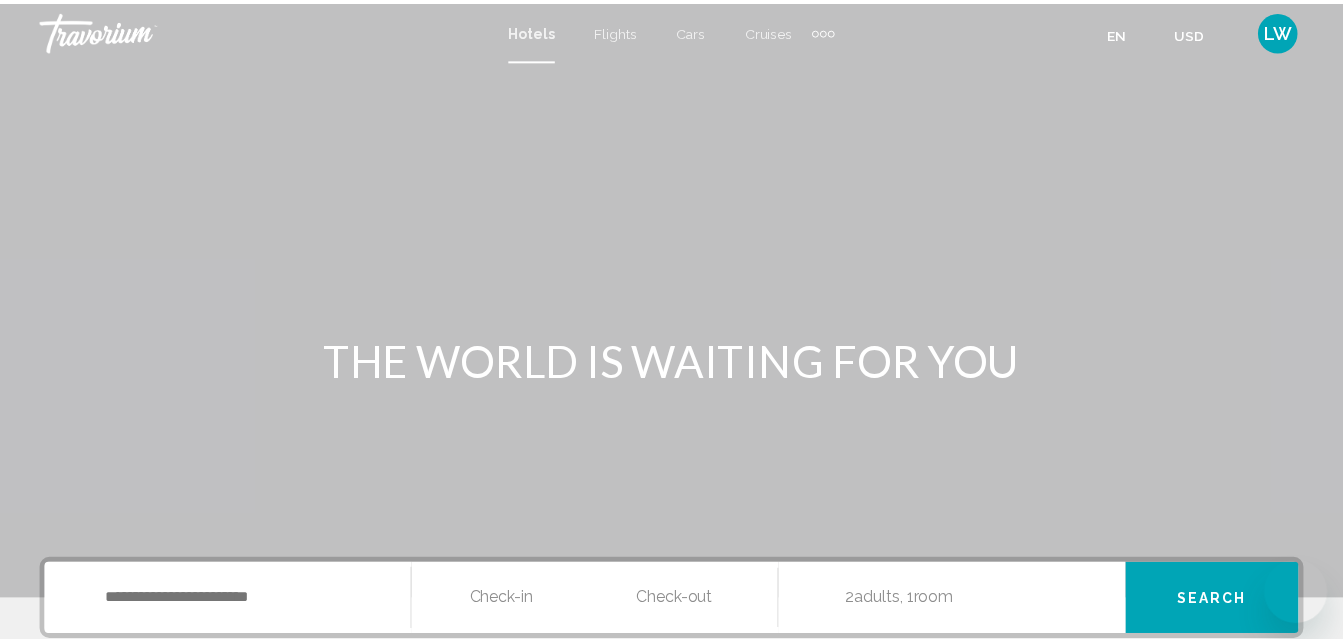 scroll, scrollTop: 0, scrollLeft: 0, axis: both 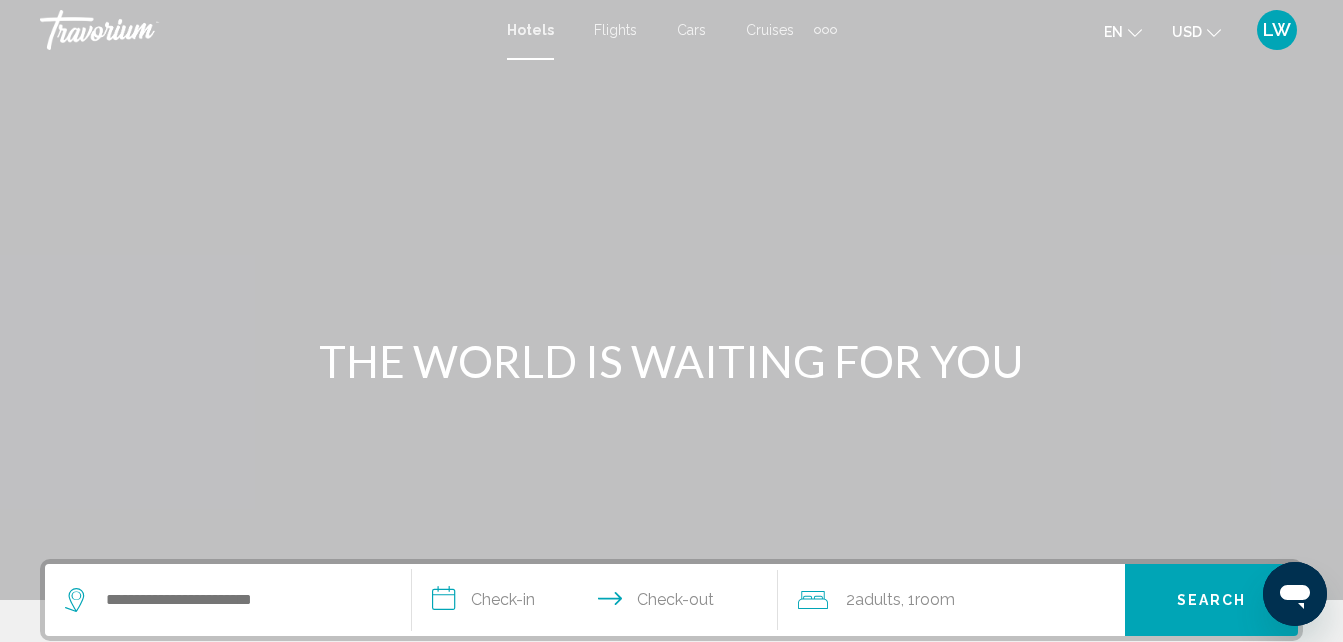 click 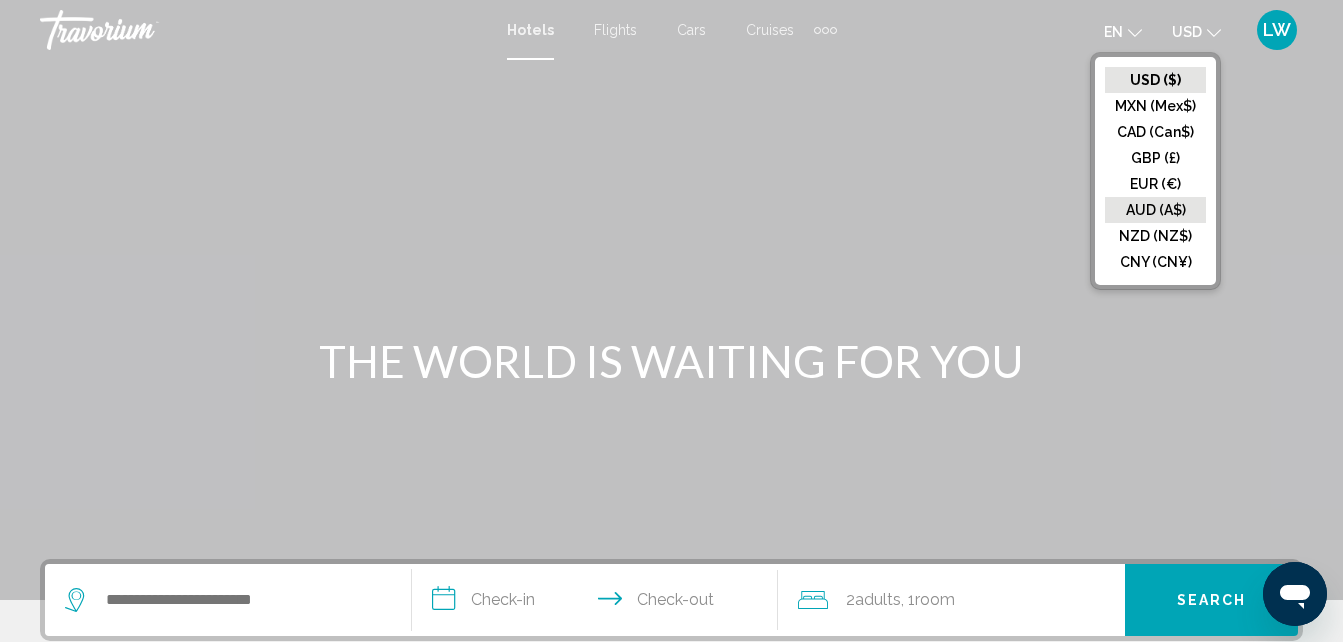 click on "AUD (A$)" 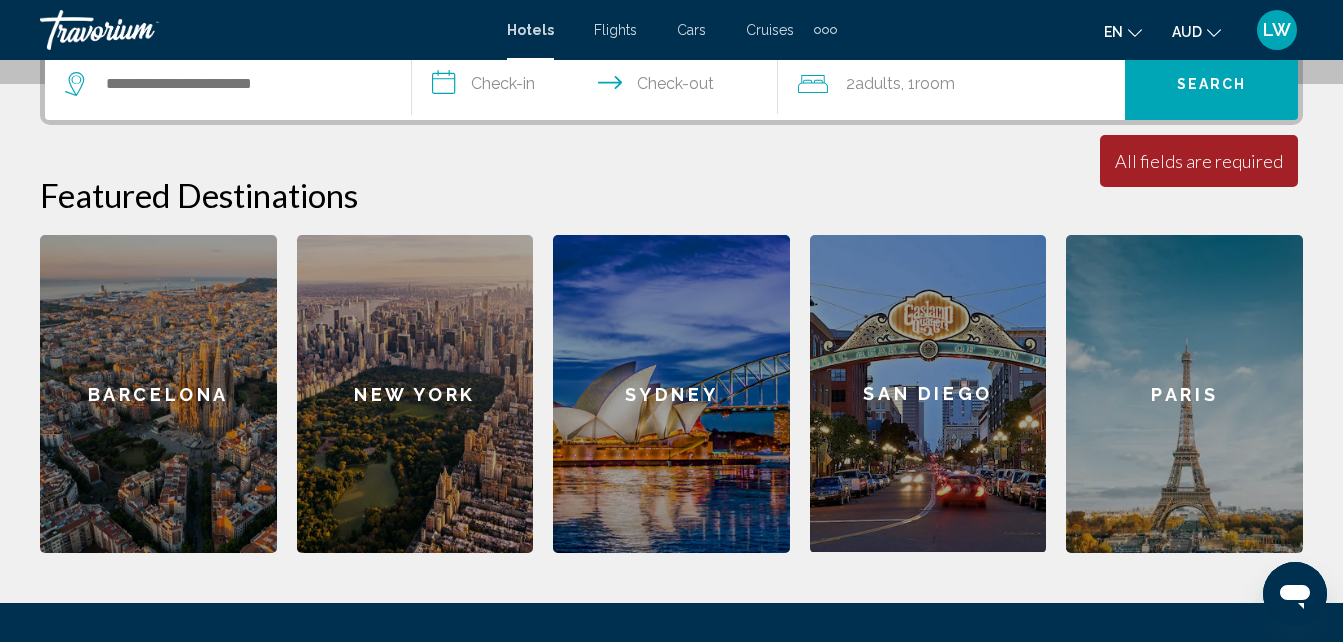 scroll, scrollTop: 511, scrollLeft: 0, axis: vertical 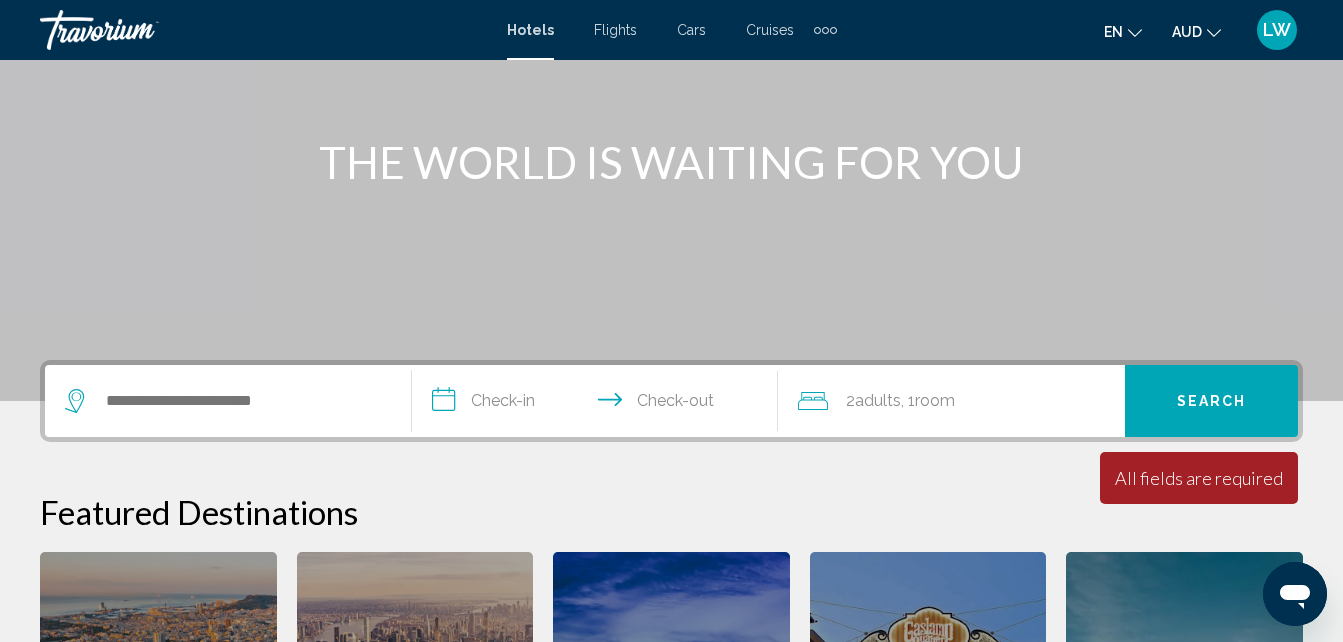 click on "LW" at bounding box center [1277, 30] 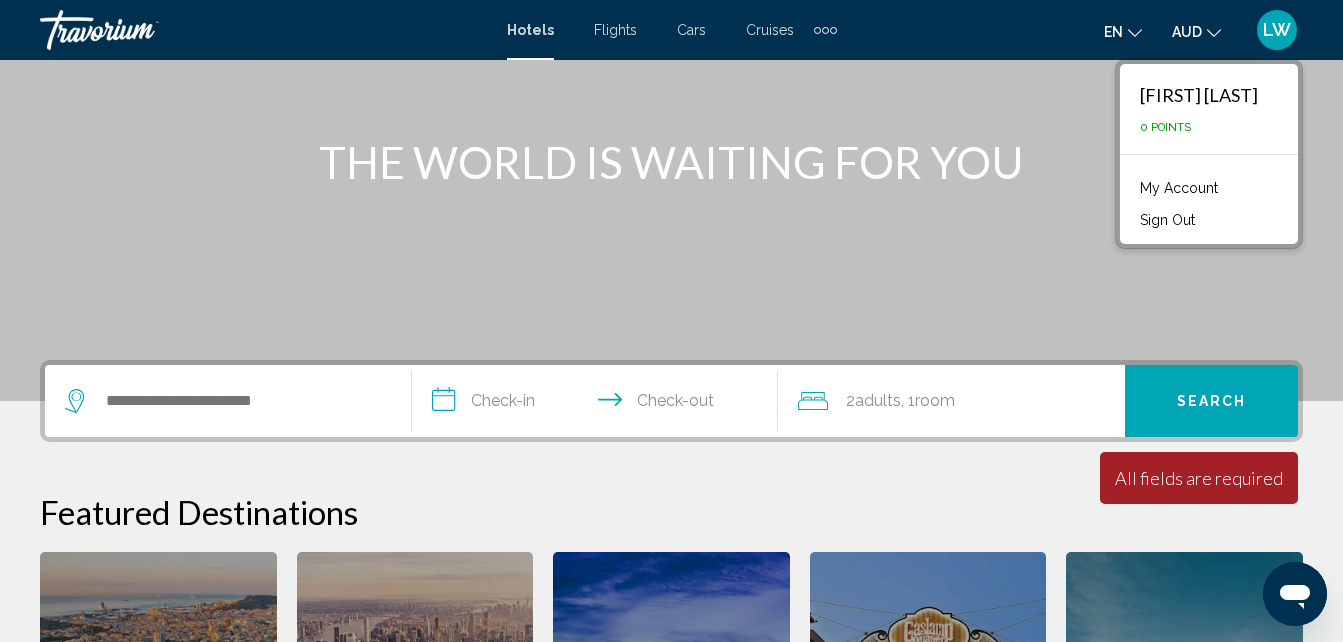 click on "My Account" at bounding box center (1179, 188) 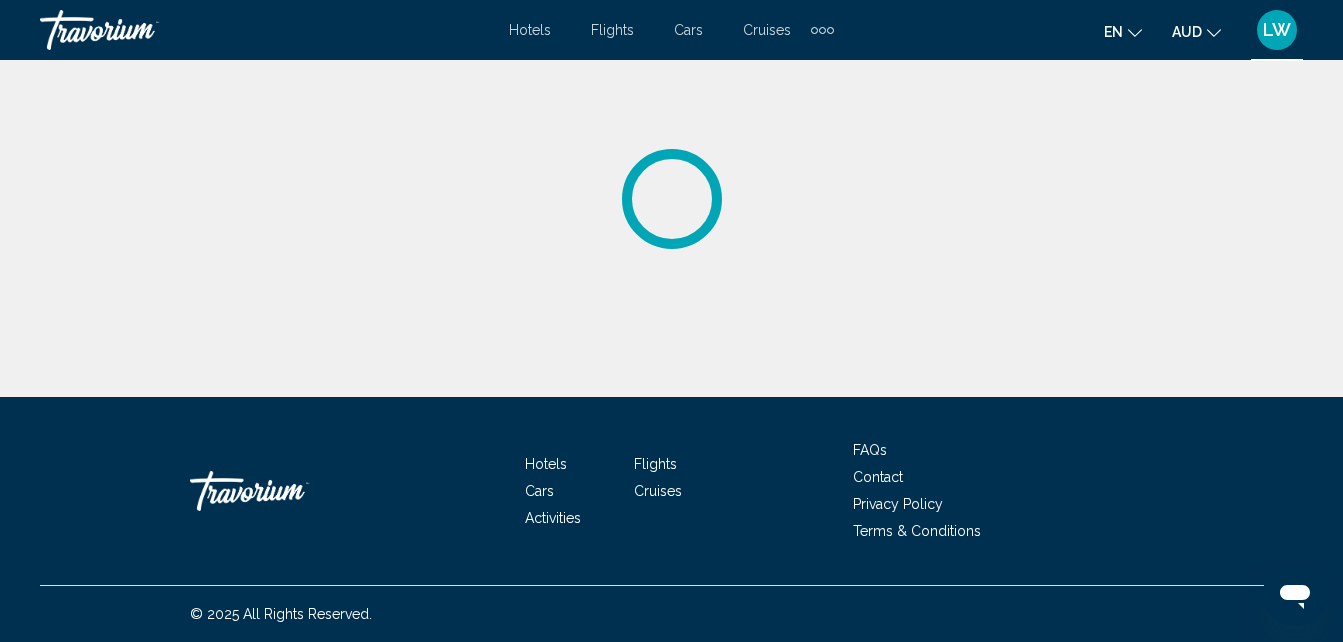scroll, scrollTop: 0, scrollLeft: 0, axis: both 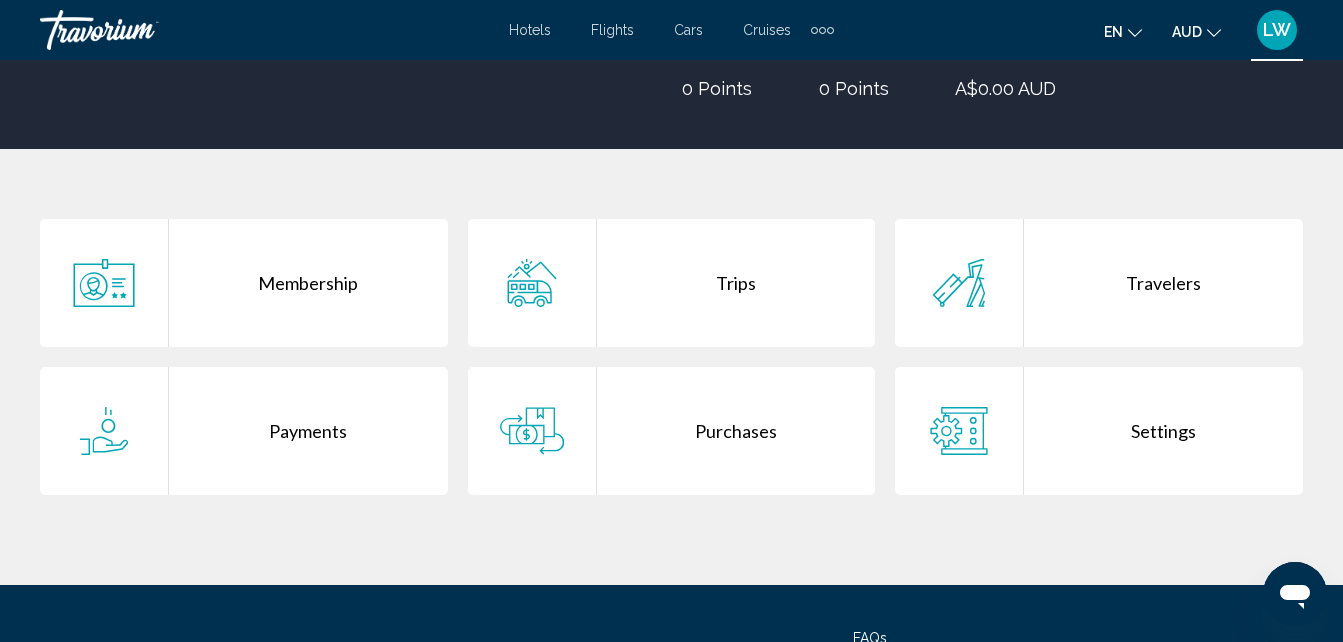 click on "Settings" at bounding box center (1163, 431) 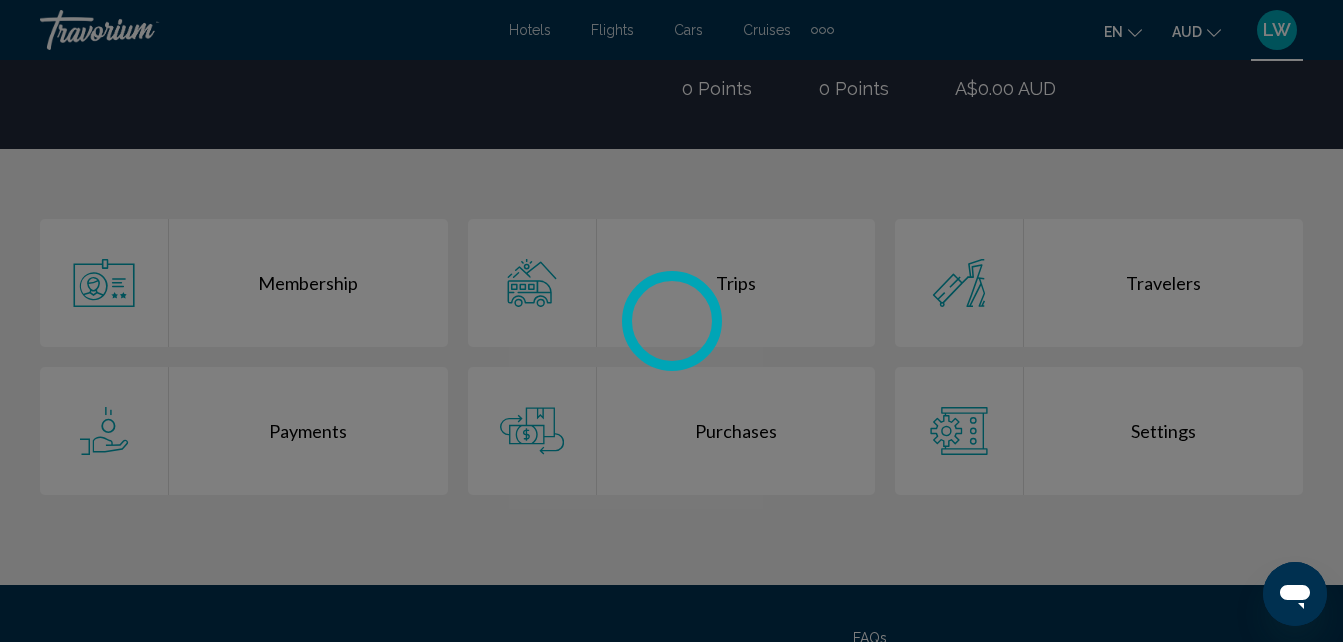scroll, scrollTop: 0, scrollLeft: 0, axis: both 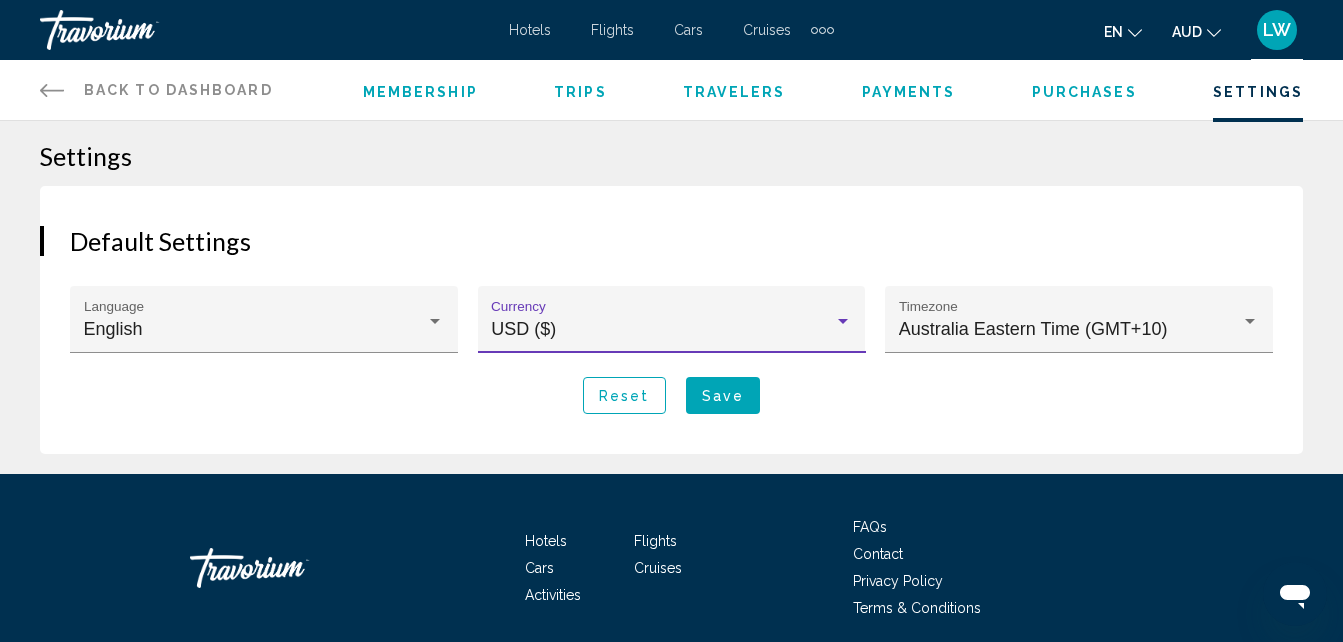 click at bounding box center [843, 321] 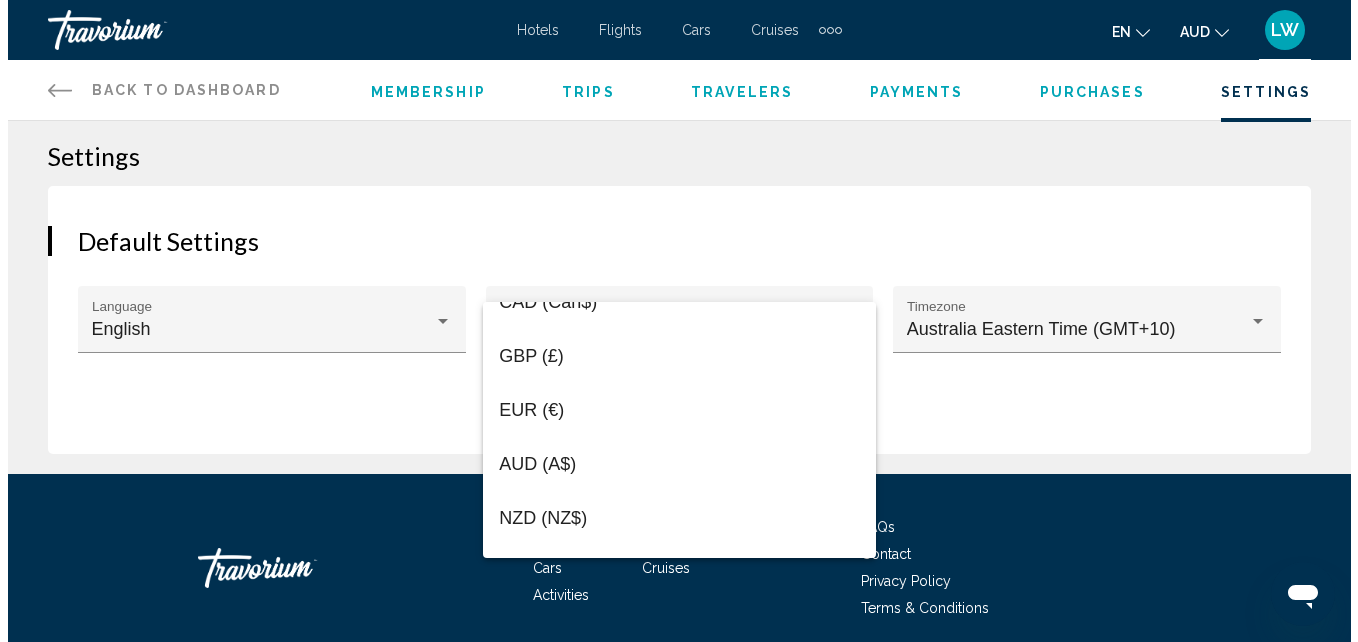 scroll, scrollTop: 160, scrollLeft: 0, axis: vertical 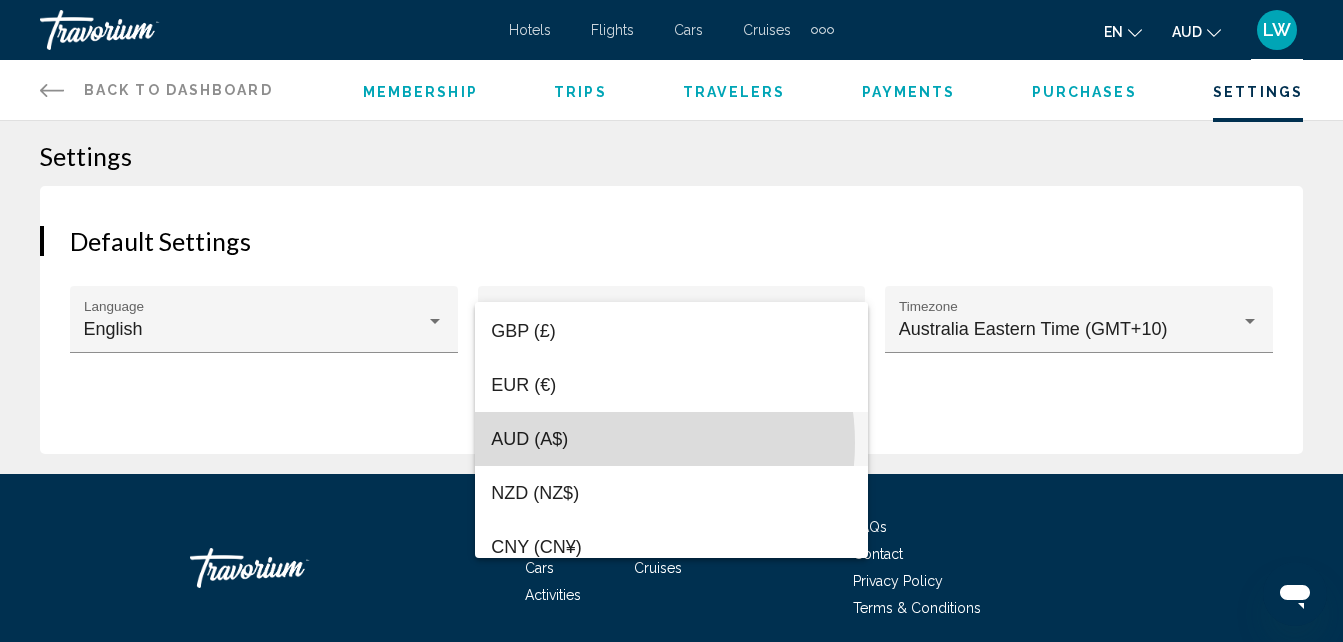 click on "AUD (A$)" at bounding box center (671, 439) 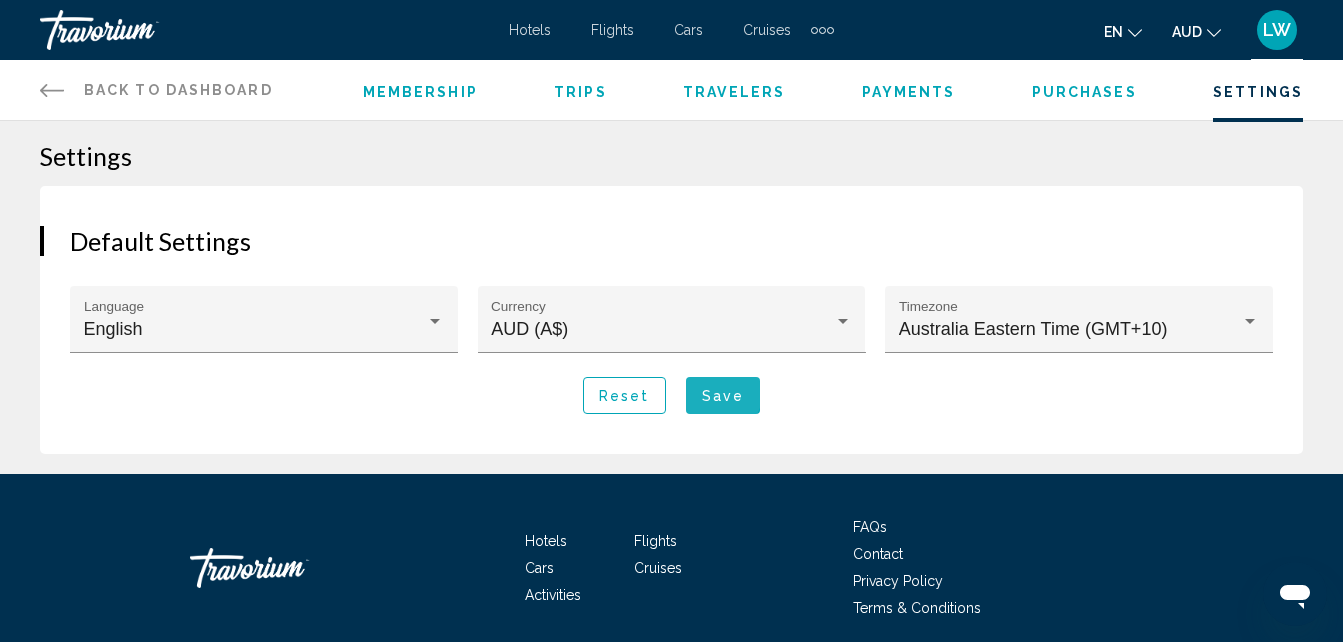 click on "Save" at bounding box center [723, 396] 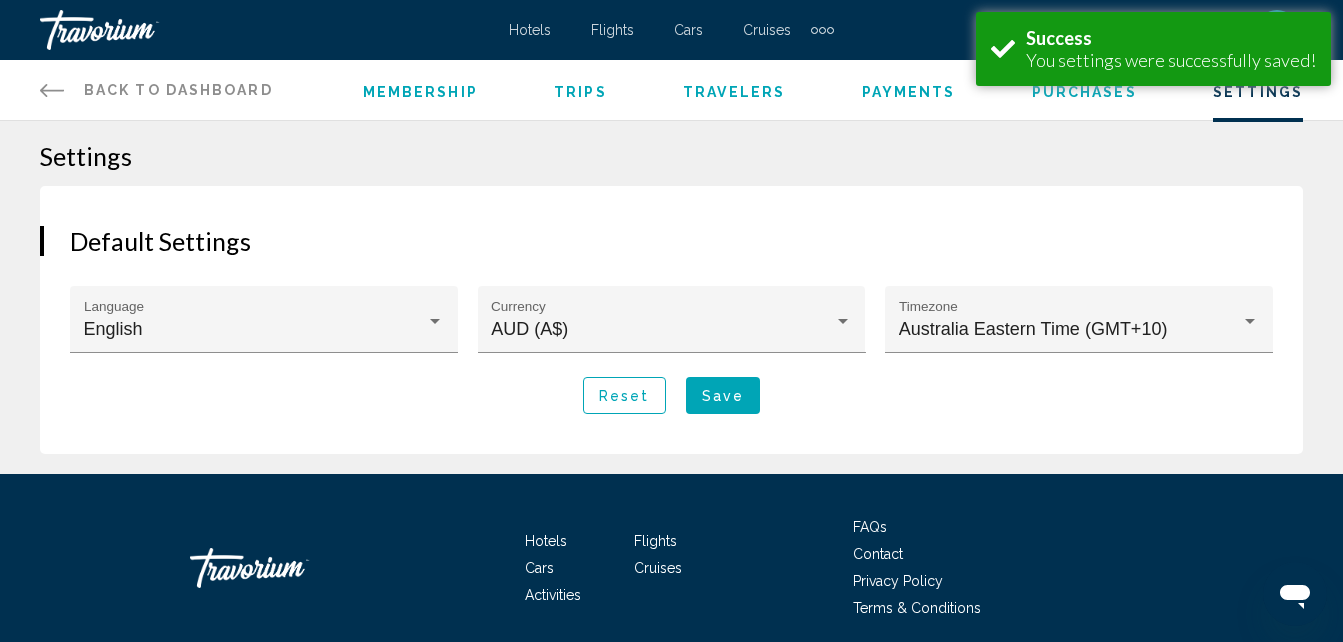click on "Travelers" at bounding box center (734, 92) 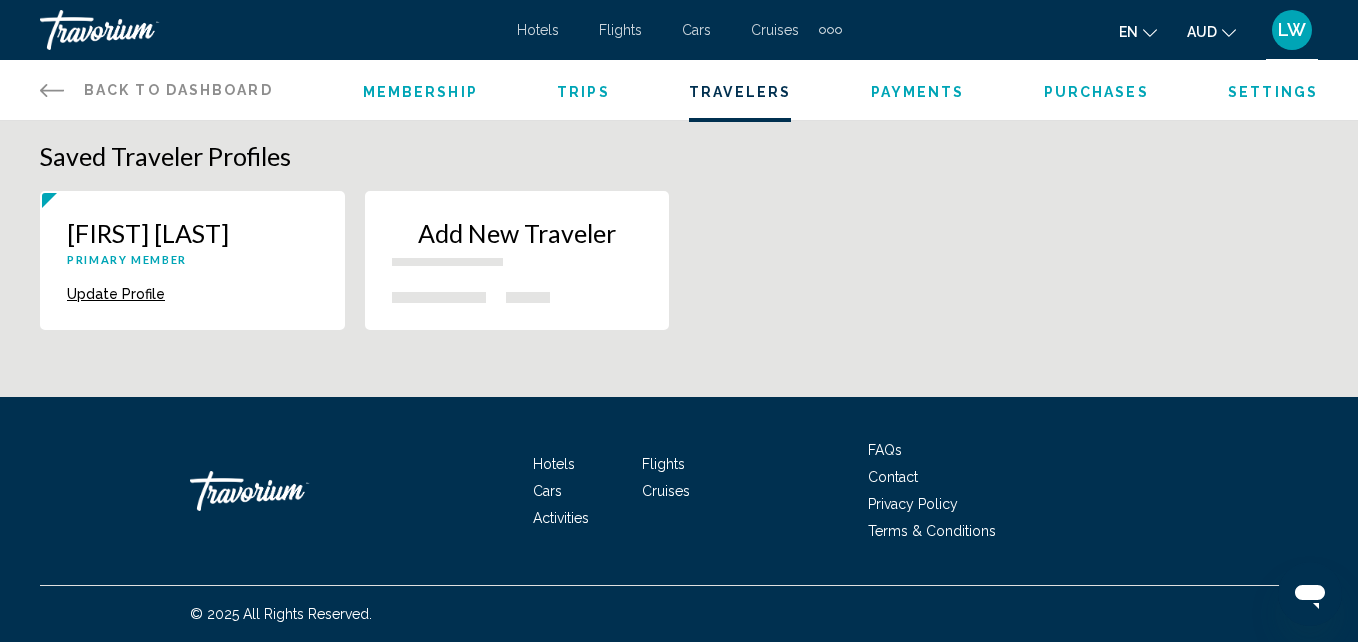 click on "Add New Traveler" at bounding box center [517, 233] 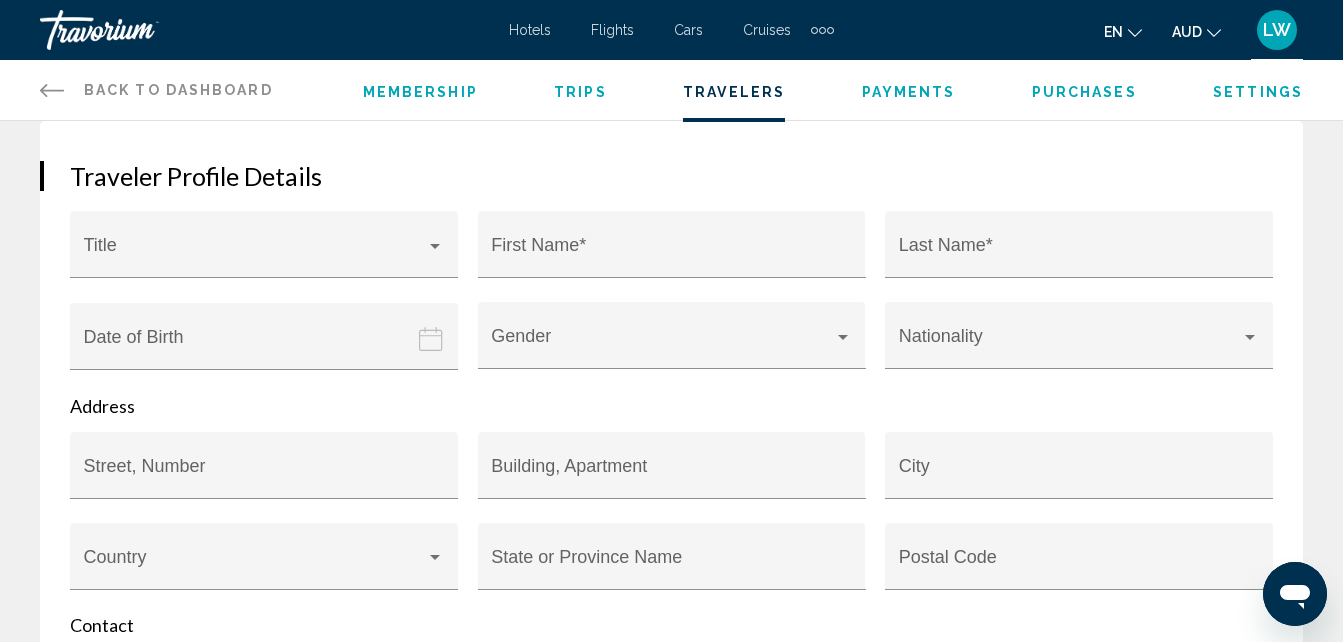 scroll, scrollTop: 250, scrollLeft: 0, axis: vertical 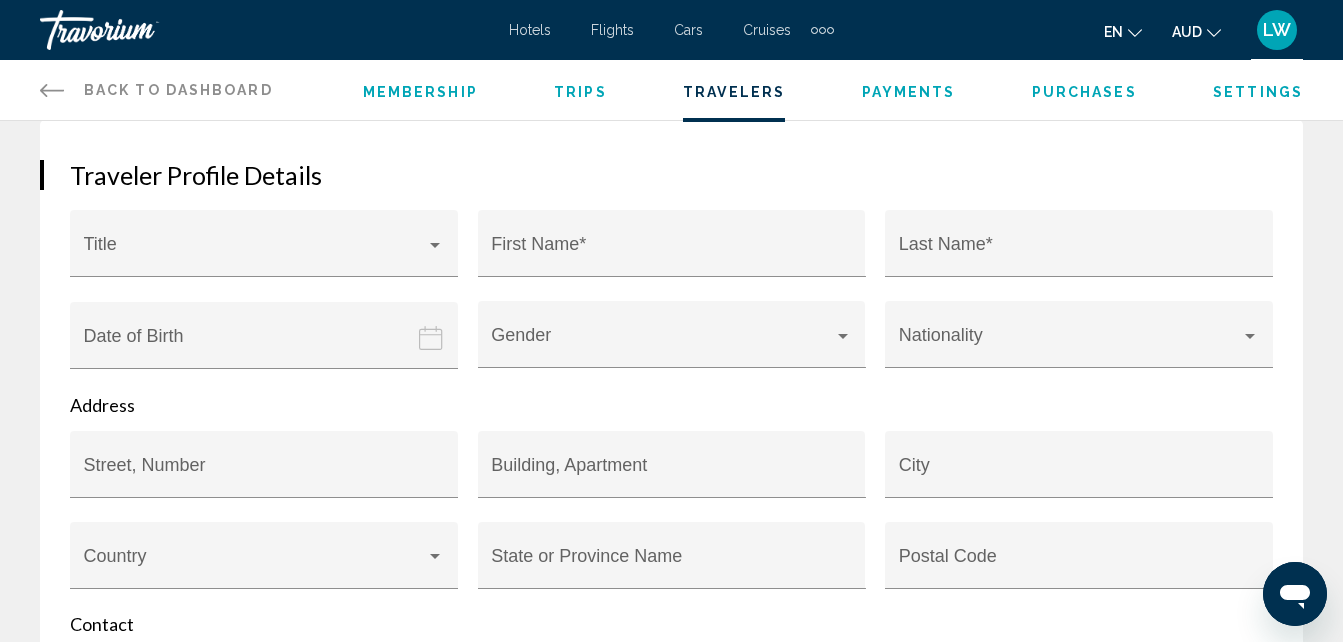 click 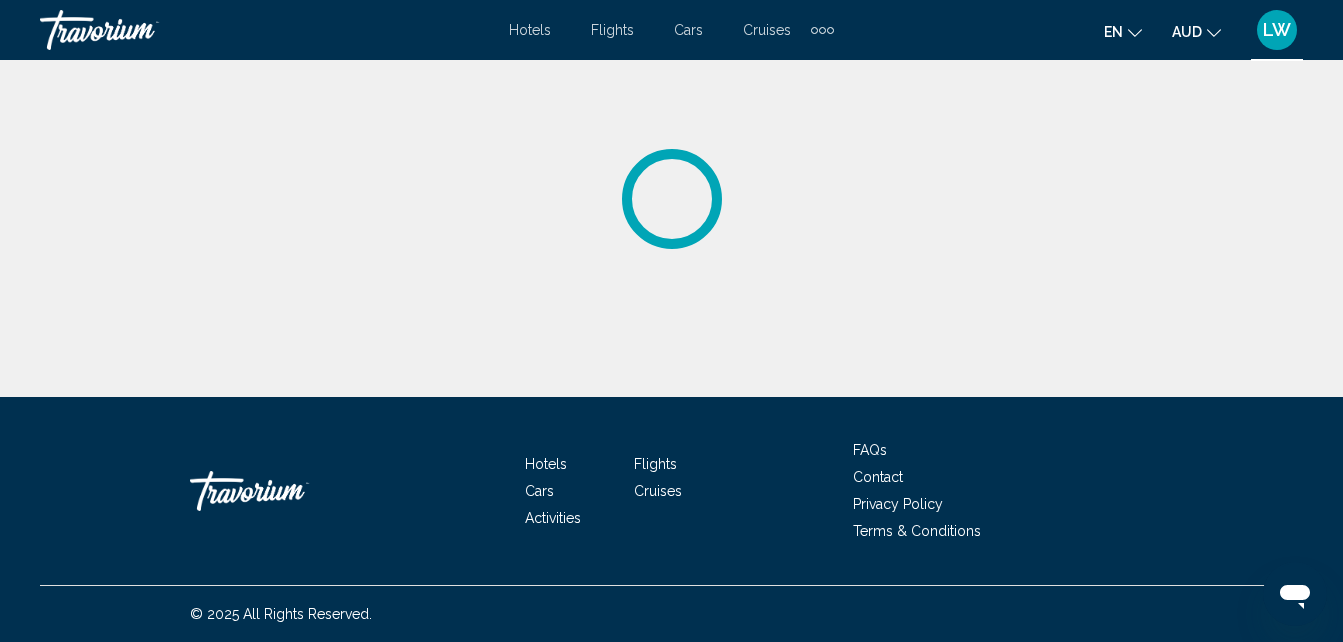 scroll, scrollTop: 0, scrollLeft: 0, axis: both 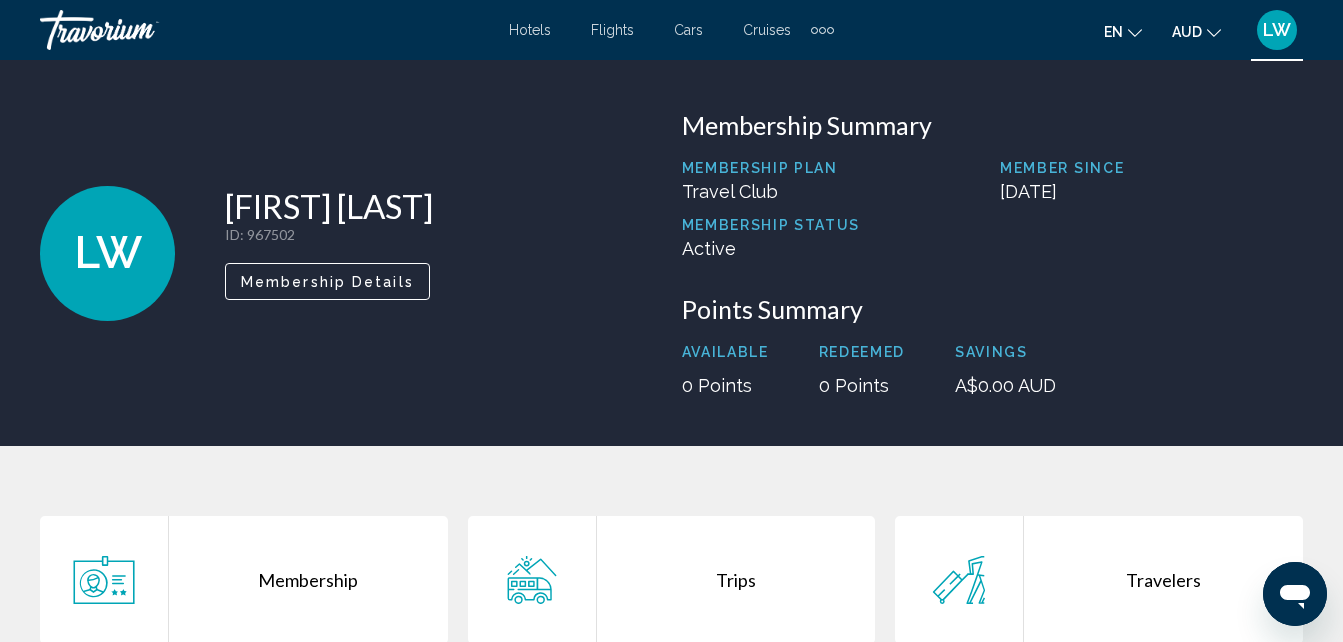 click on "Membership" at bounding box center [308, 580] 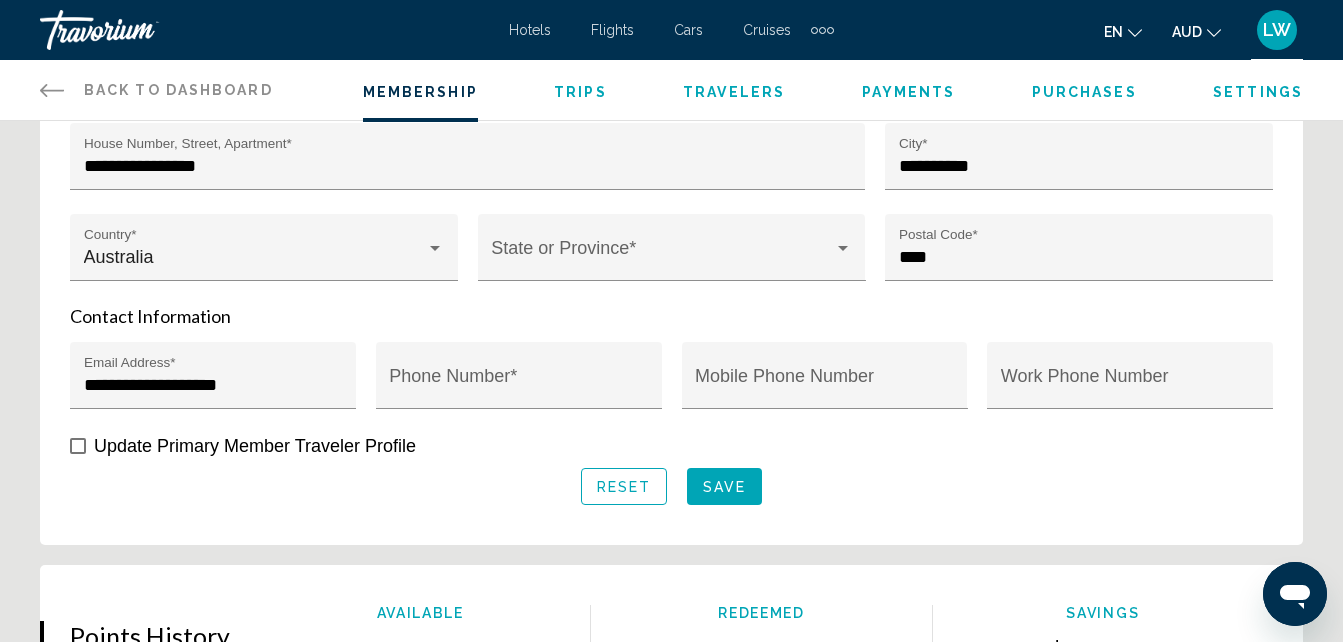 scroll, scrollTop: 800, scrollLeft: 0, axis: vertical 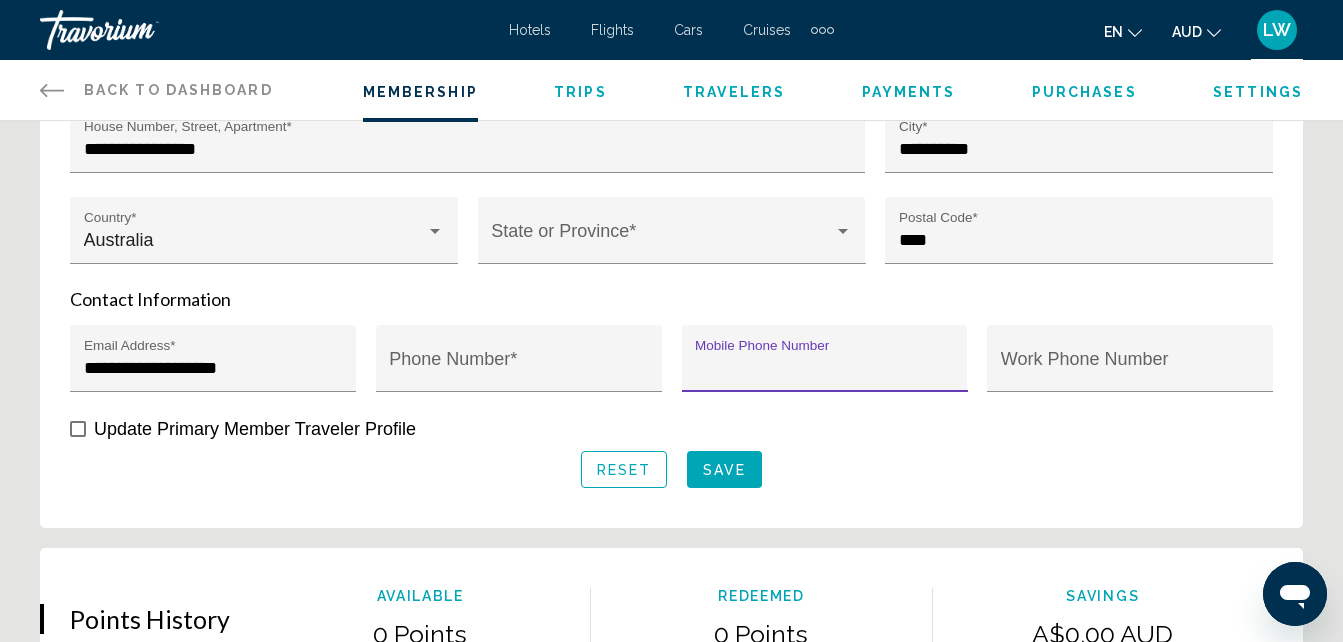 click on "Mobile Phone Number" at bounding box center (824, 368) 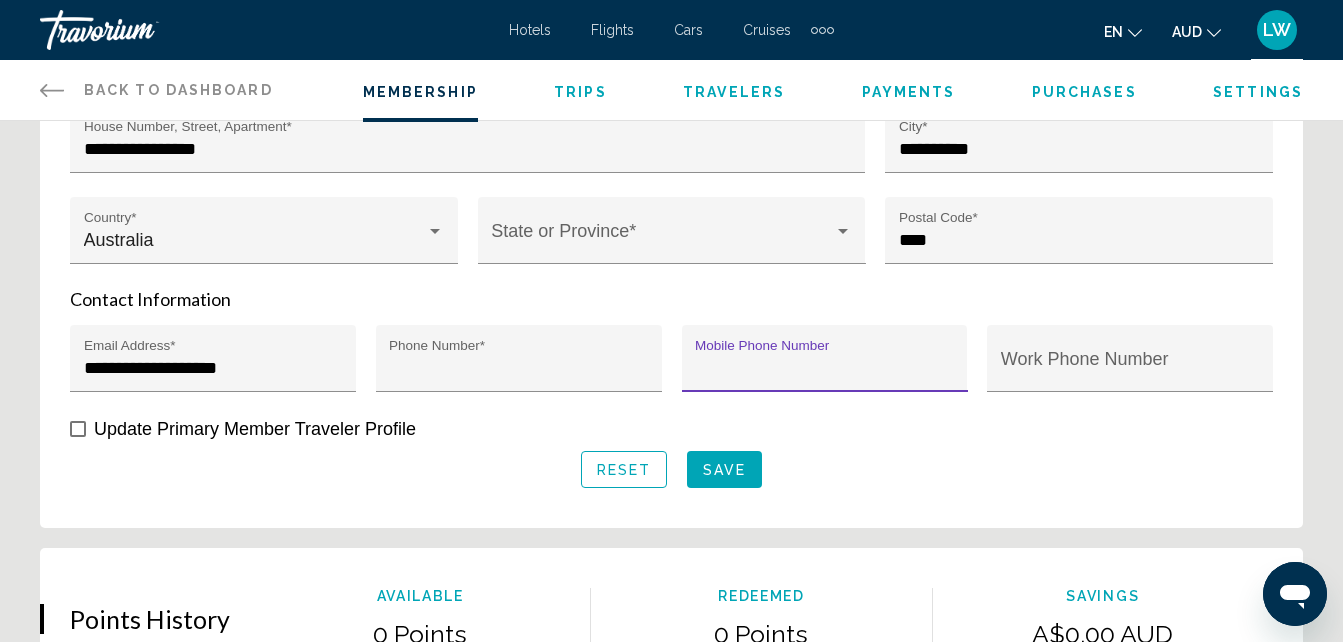 type on "**********" 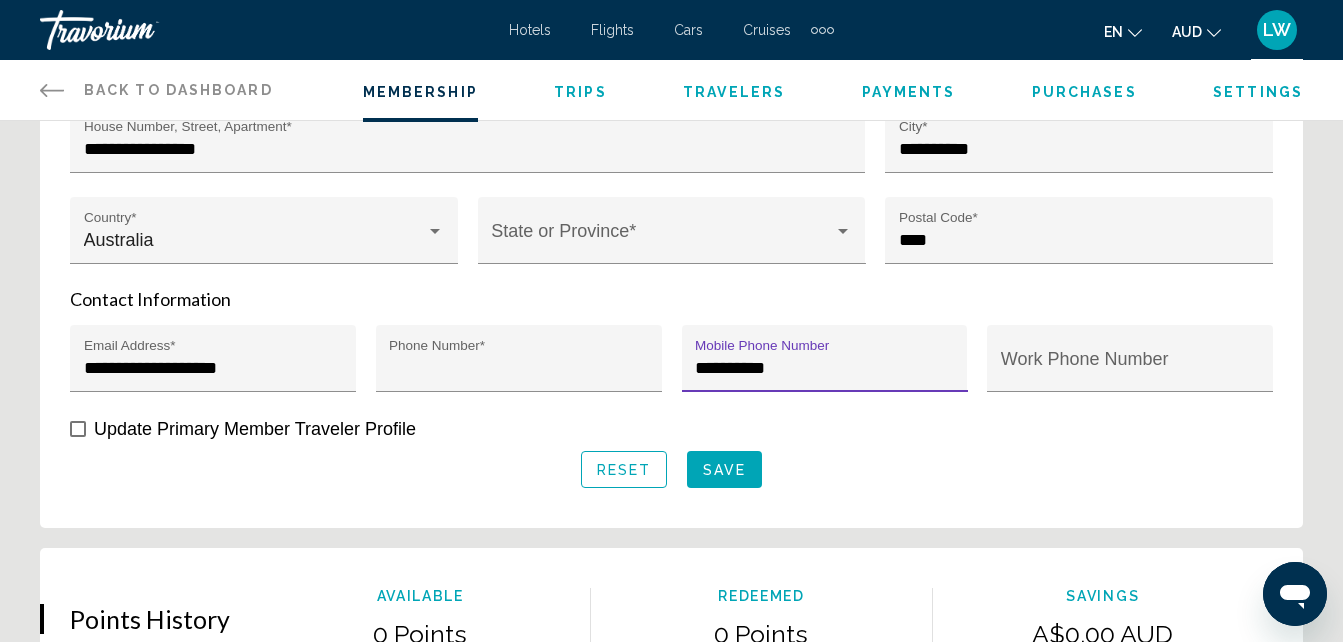 type on "**********" 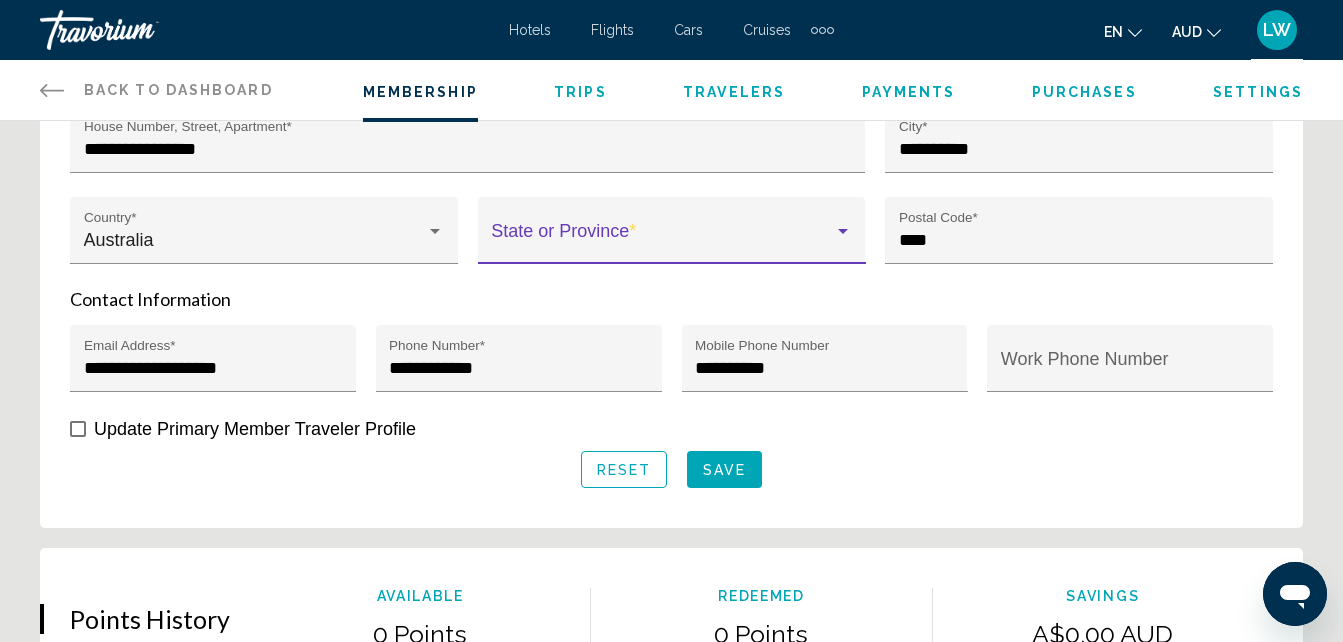click at bounding box center [662, 240] 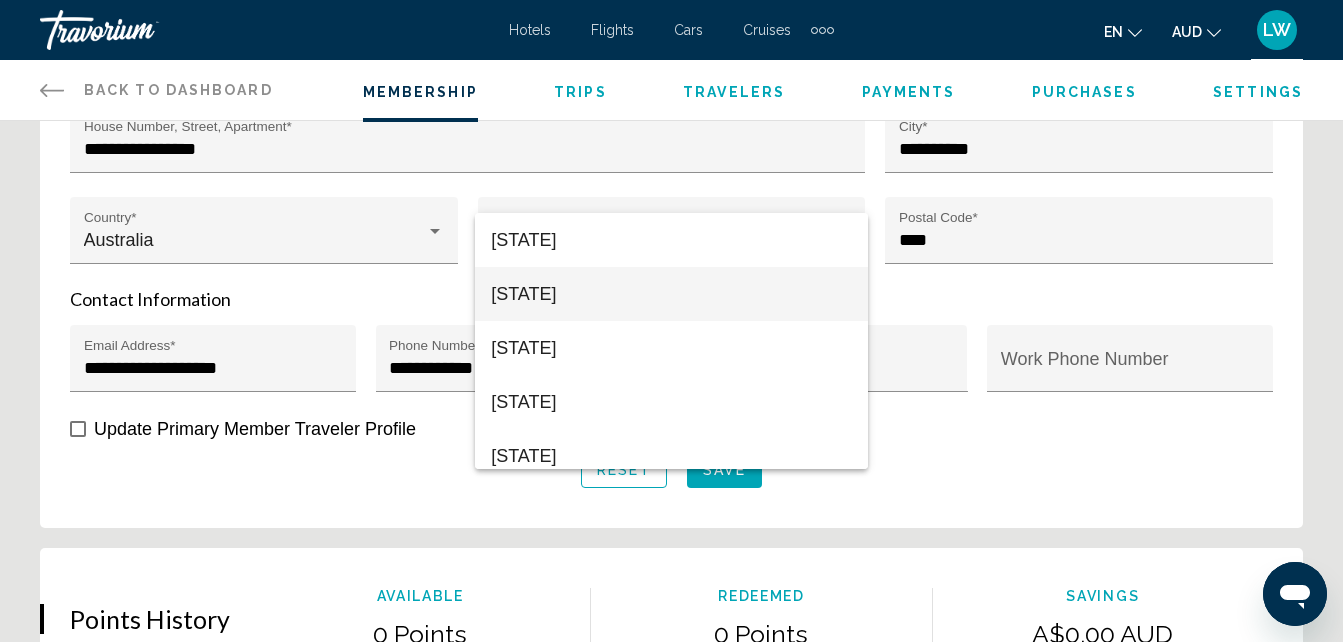 scroll, scrollTop: 14, scrollLeft: 0, axis: vertical 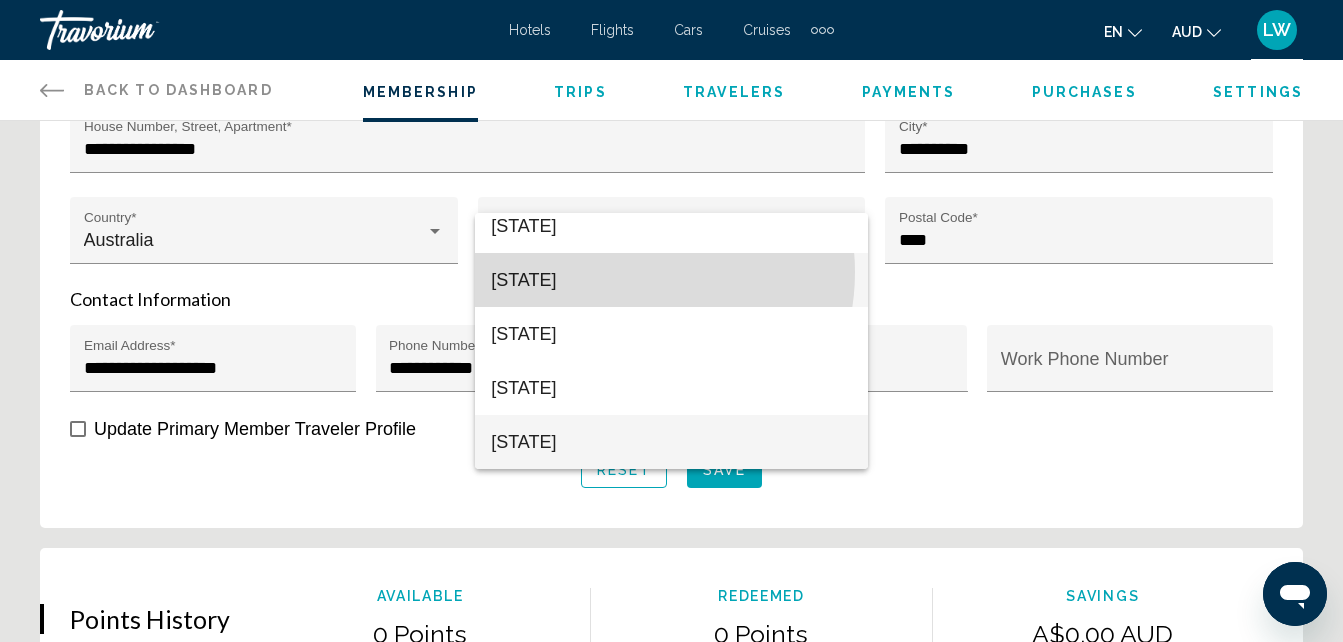 click on "[STATE]" at bounding box center (671, 280) 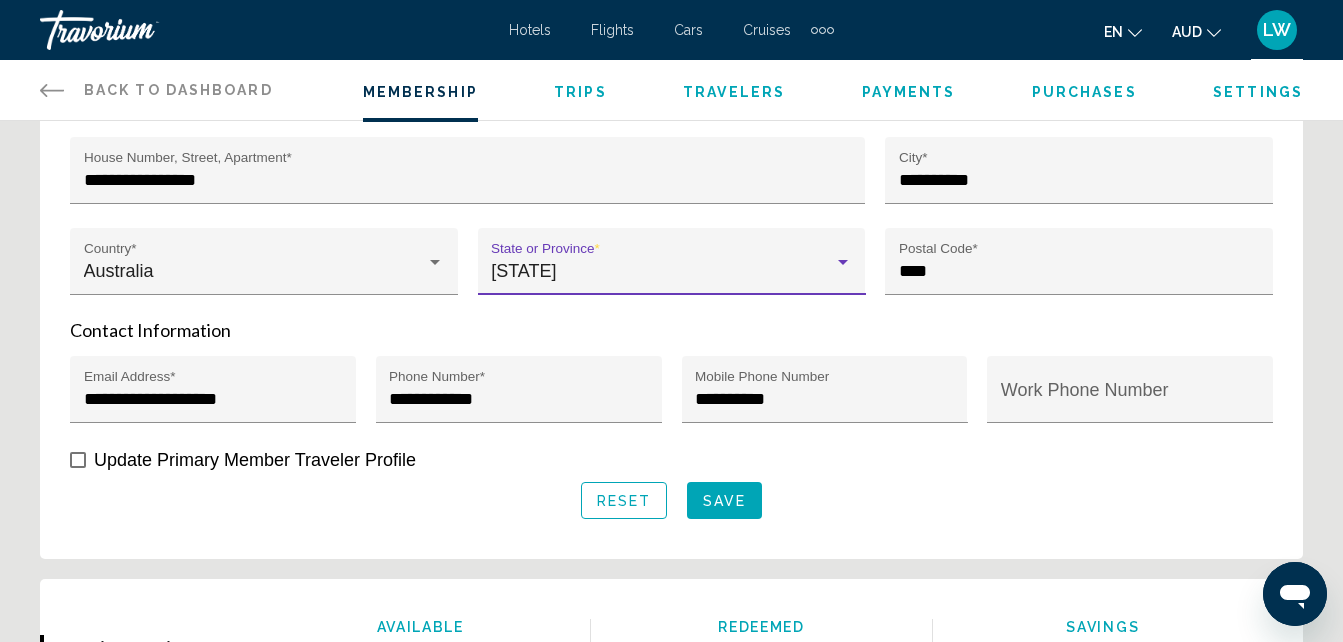 scroll, scrollTop: 762, scrollLeft: 0, axis: vertical 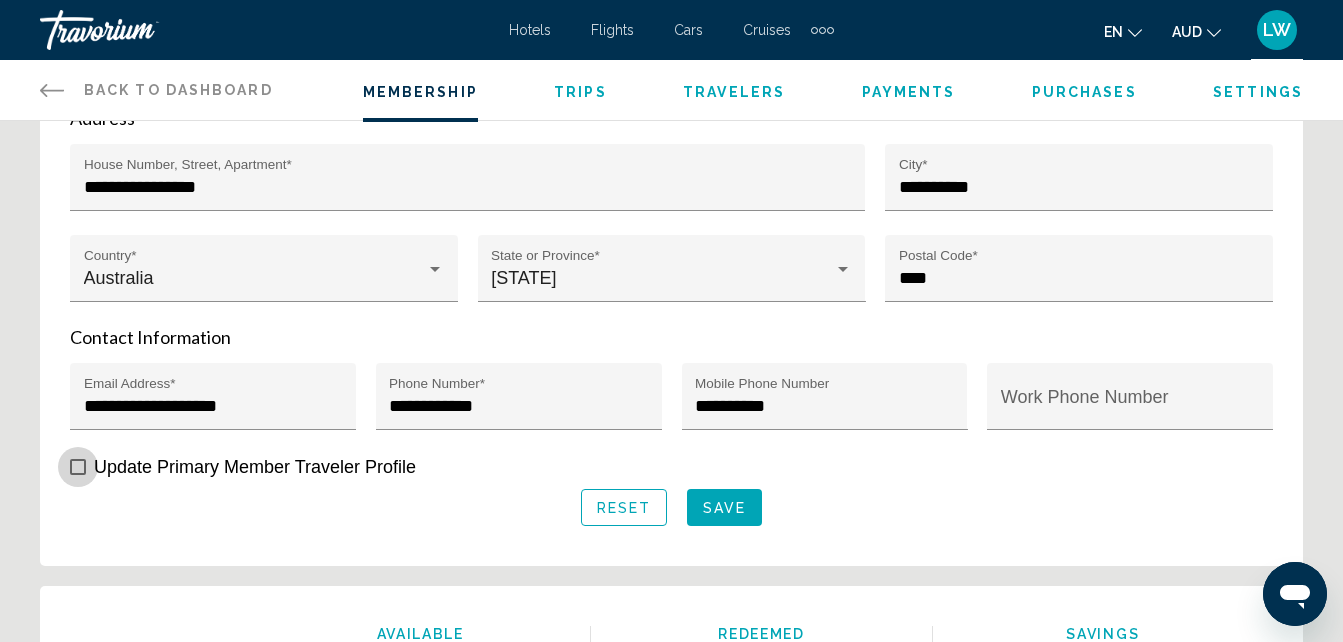 click at bounding box center (78, 467) 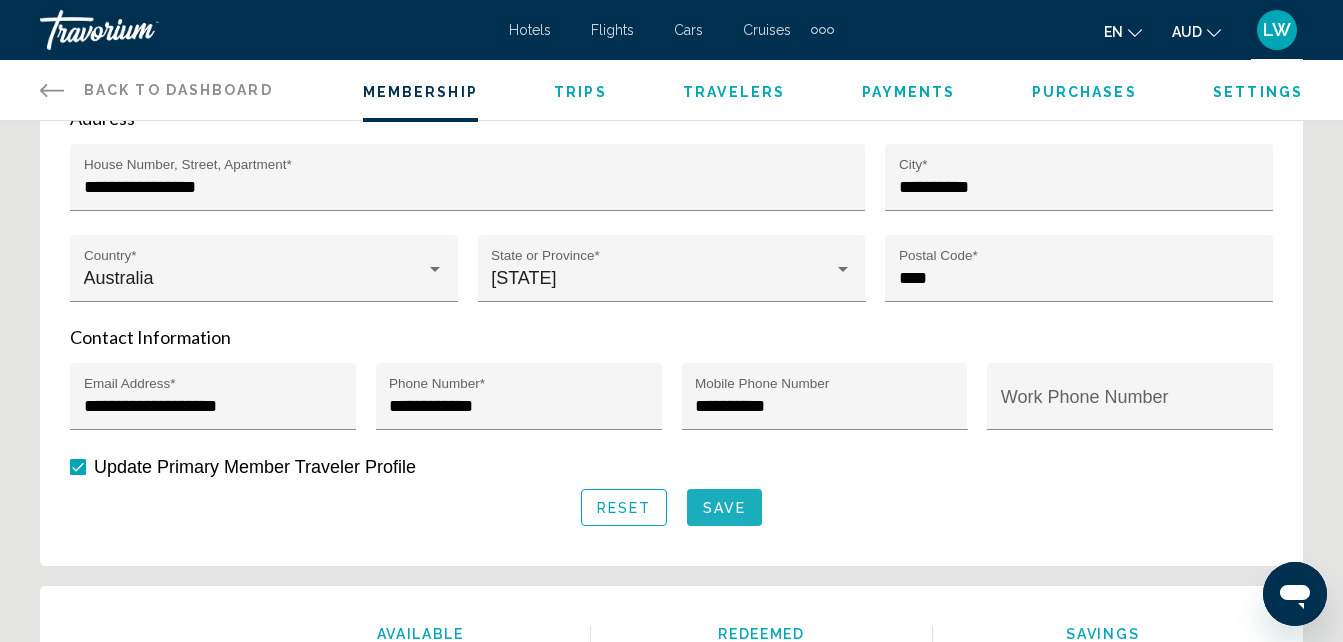 click on "Save" at bounding box center [724, 507] 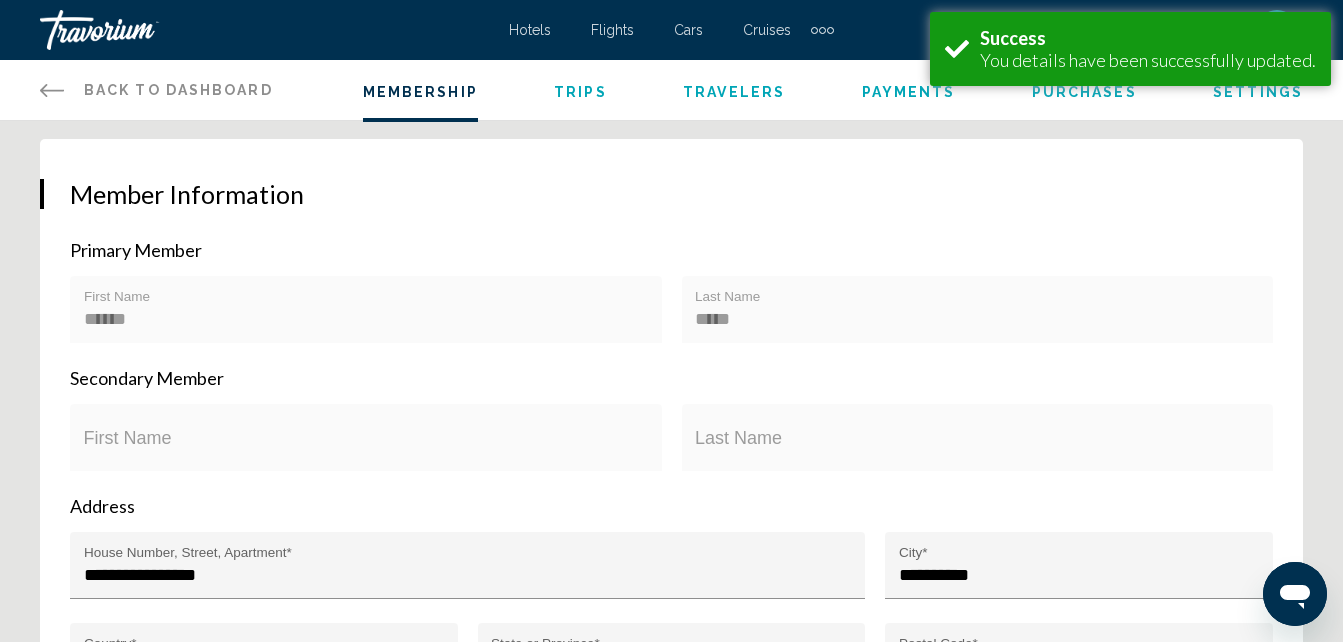 scroll, scrollTop: 247, scrollLeft: 0, axis: vertical 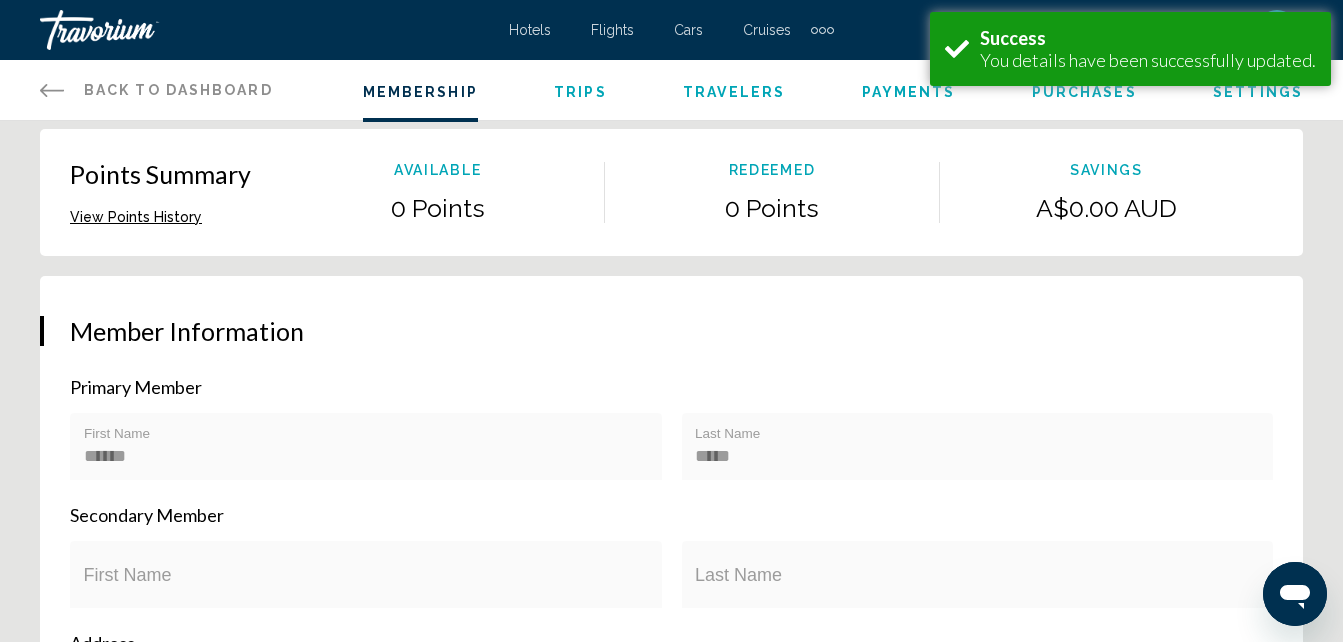 click 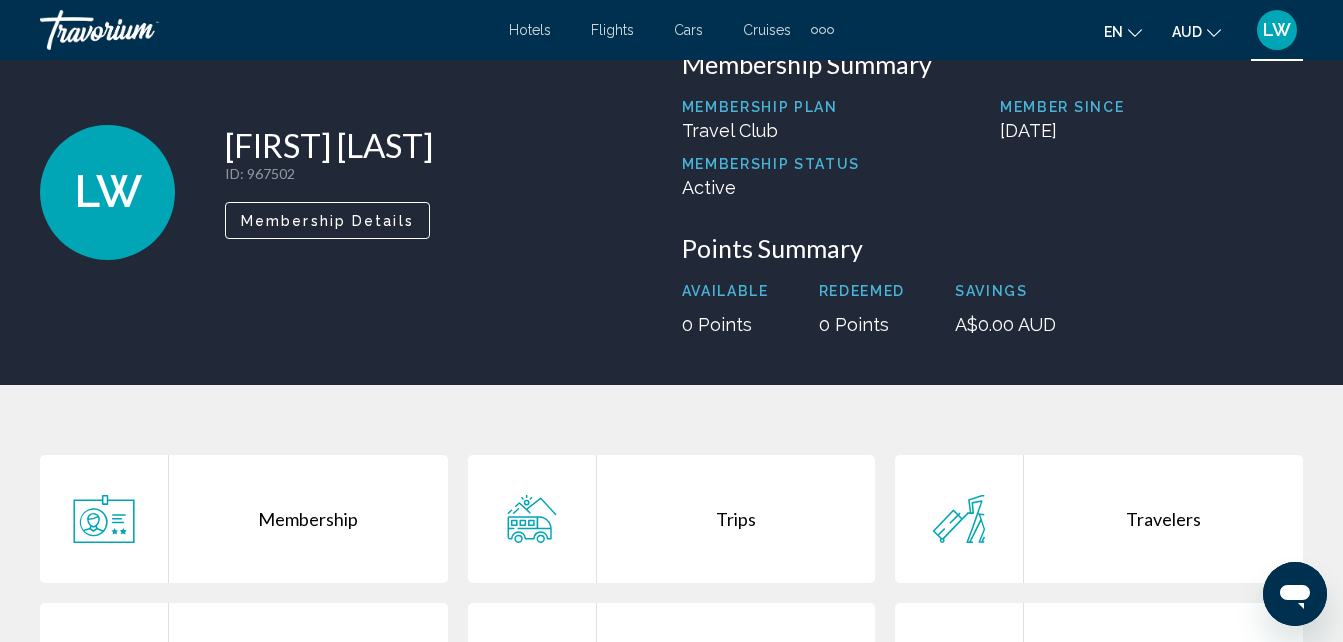 scroll, scrollTop: 0, scrollLeft: 0, axis: both 